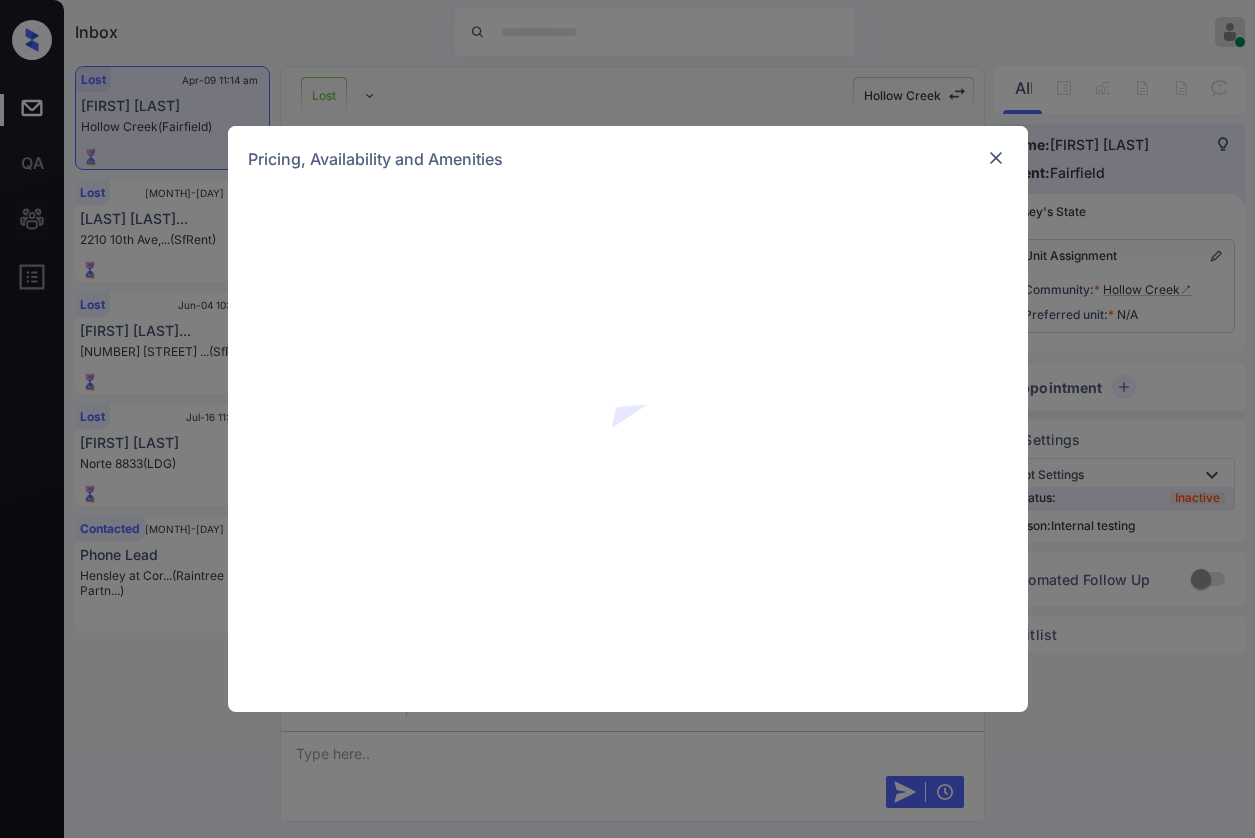 scroll, scrollTop: 0, scrollLeft: 0, axis: both 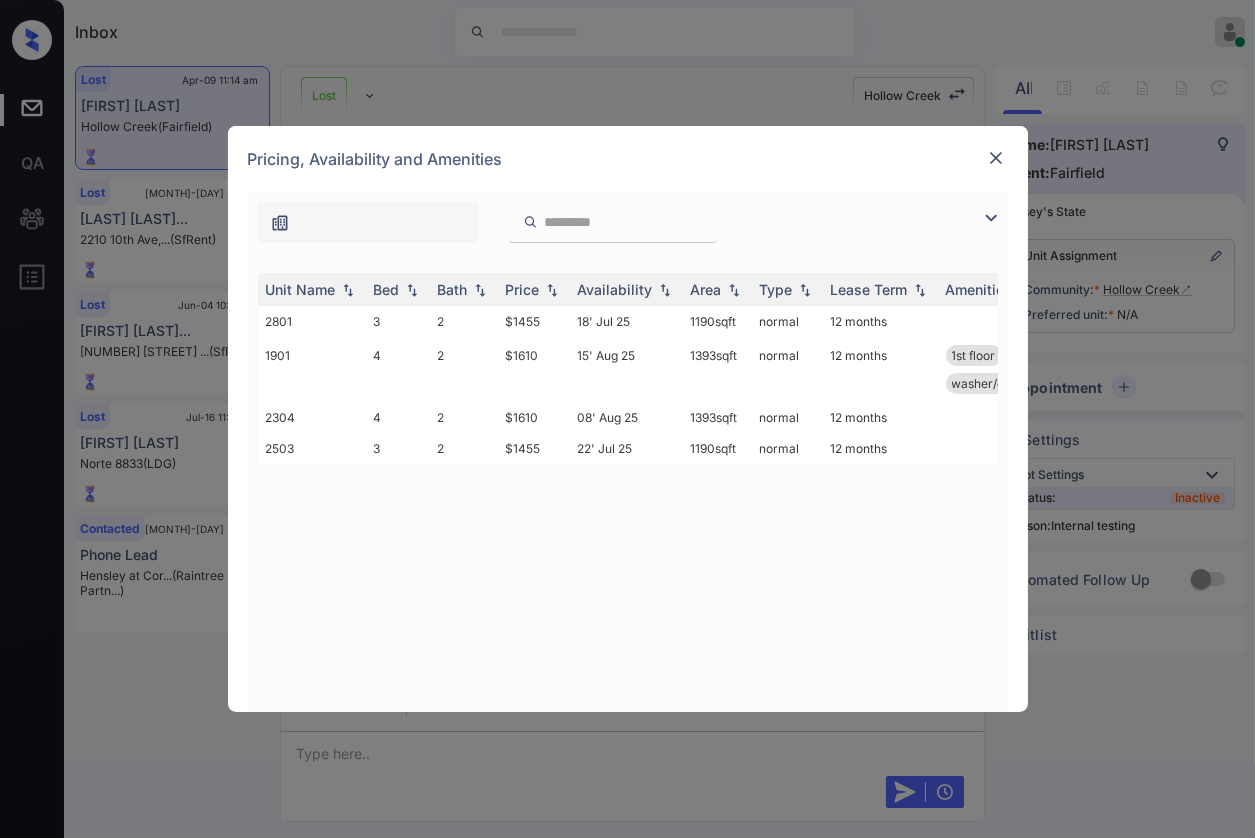 click at bounding box center (996, 158) 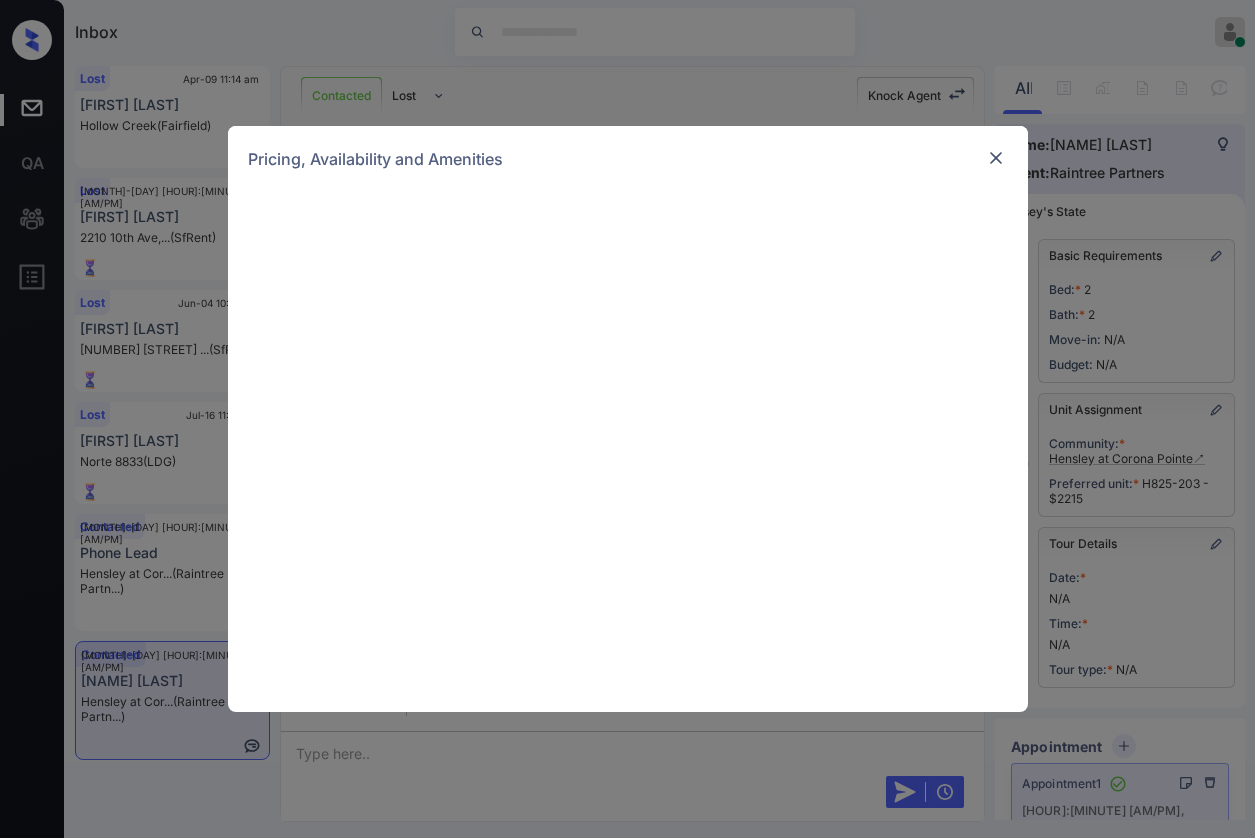 scroll, scrollTop: 0, scrollLeft: 0, axis: both 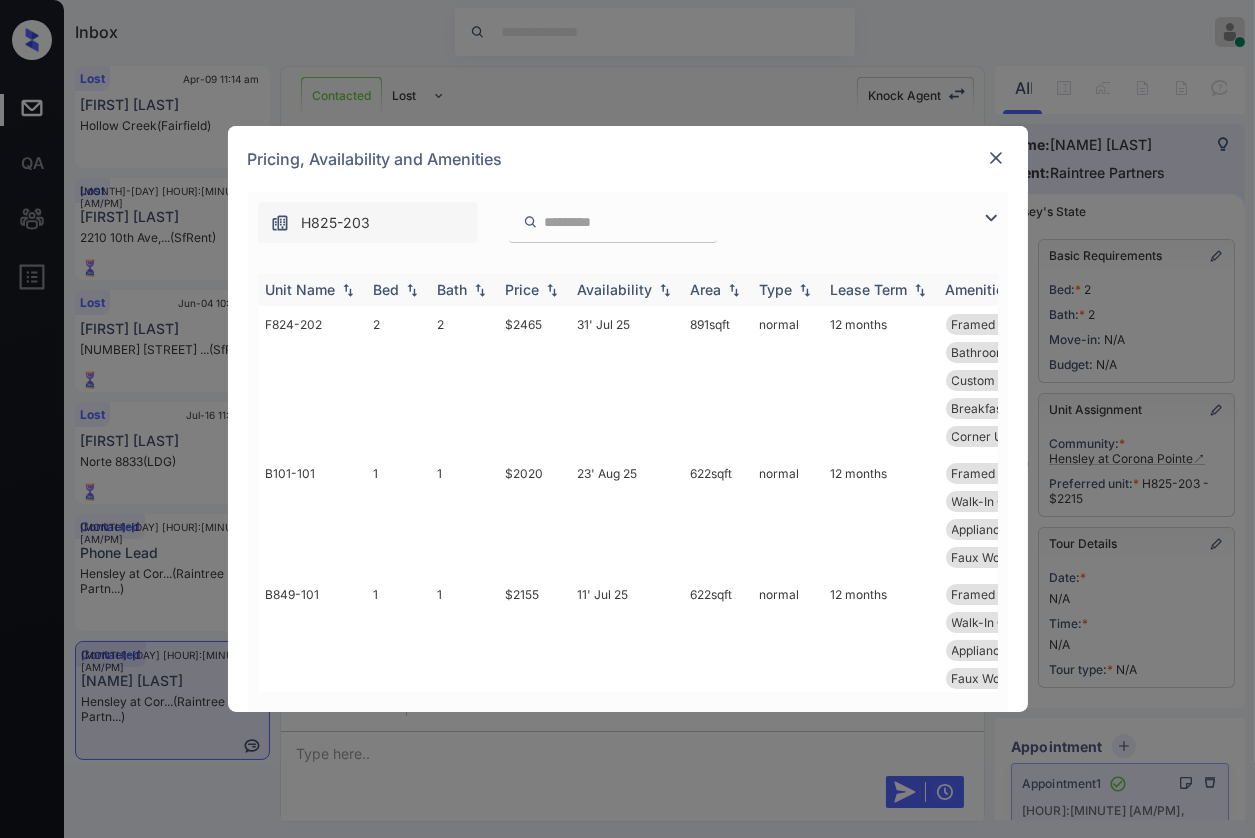 click on "Bed" at bounding box center [398, 289] 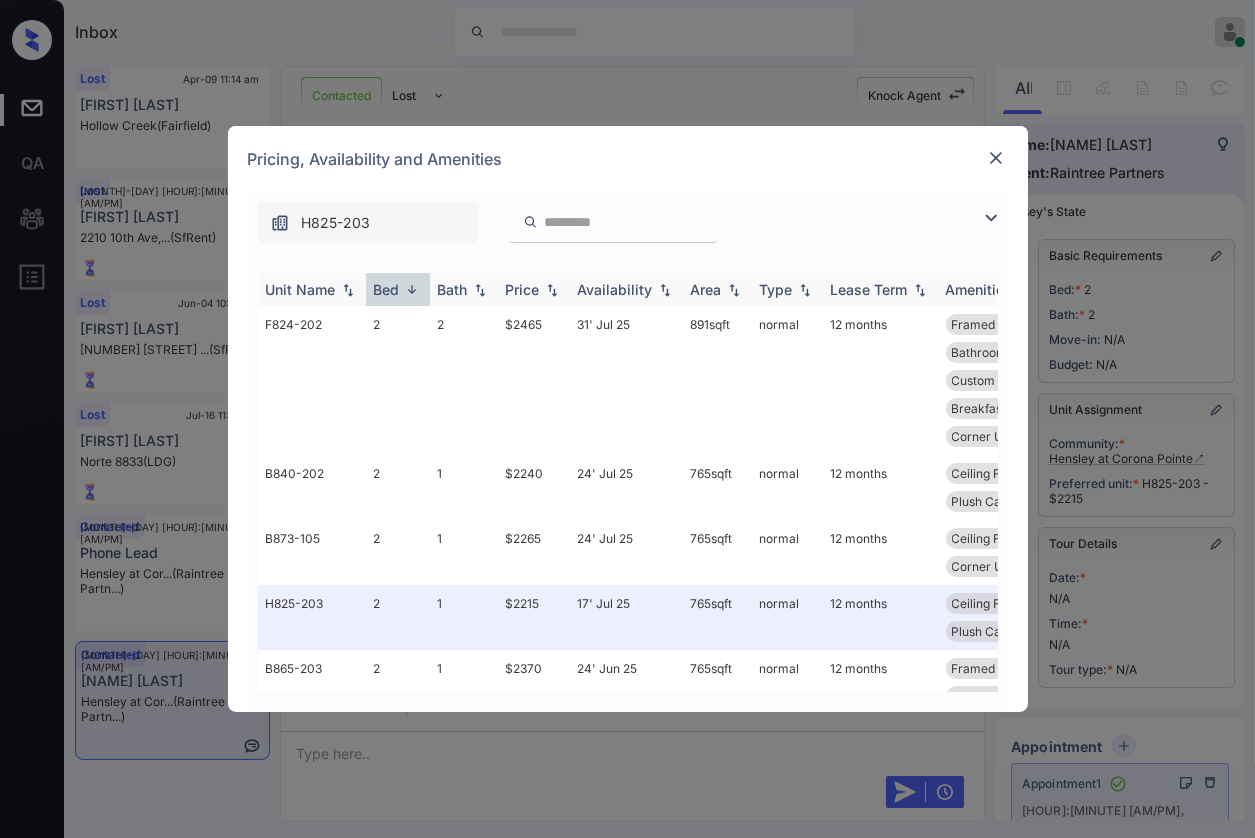 click on "Bed" at bounding box center [387, 289] 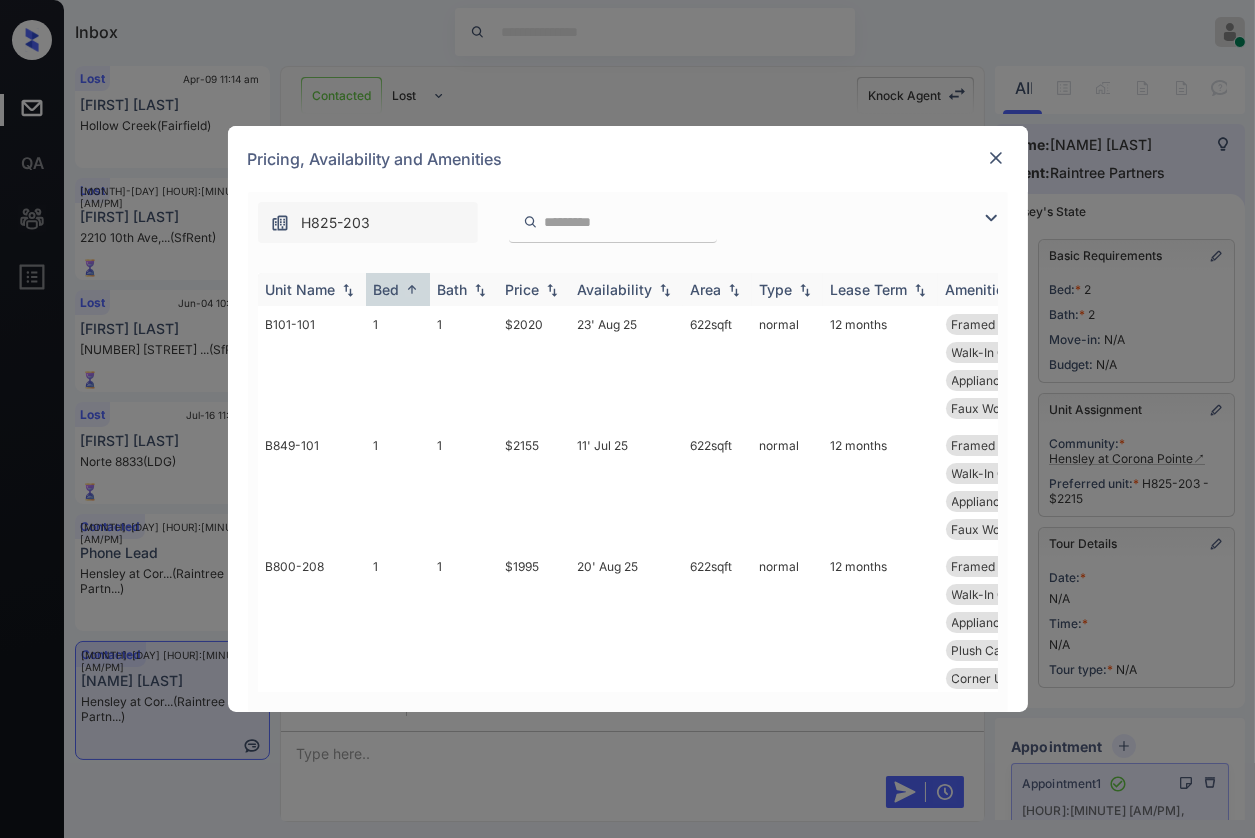 click on "Bed" at bounding box center (387, 289) 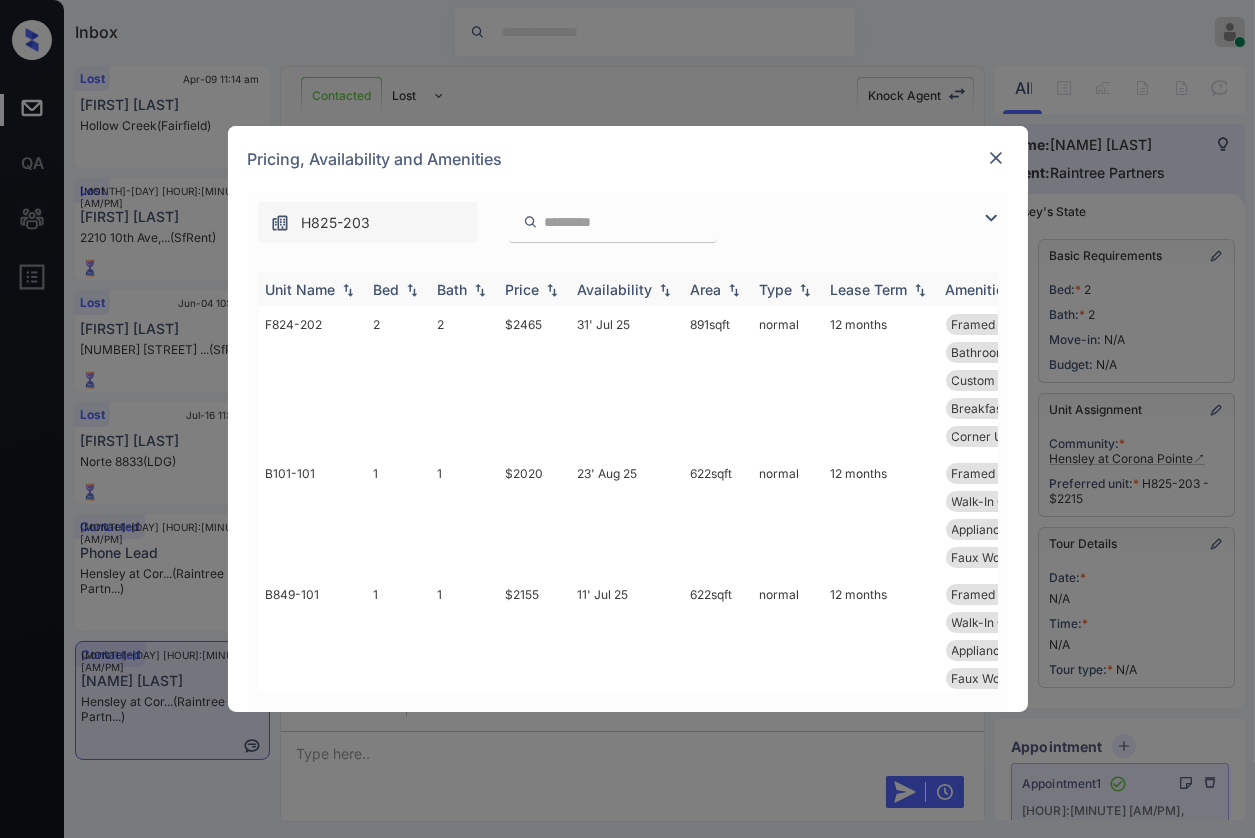 click on "Bed" at bounding box center [387, 289] 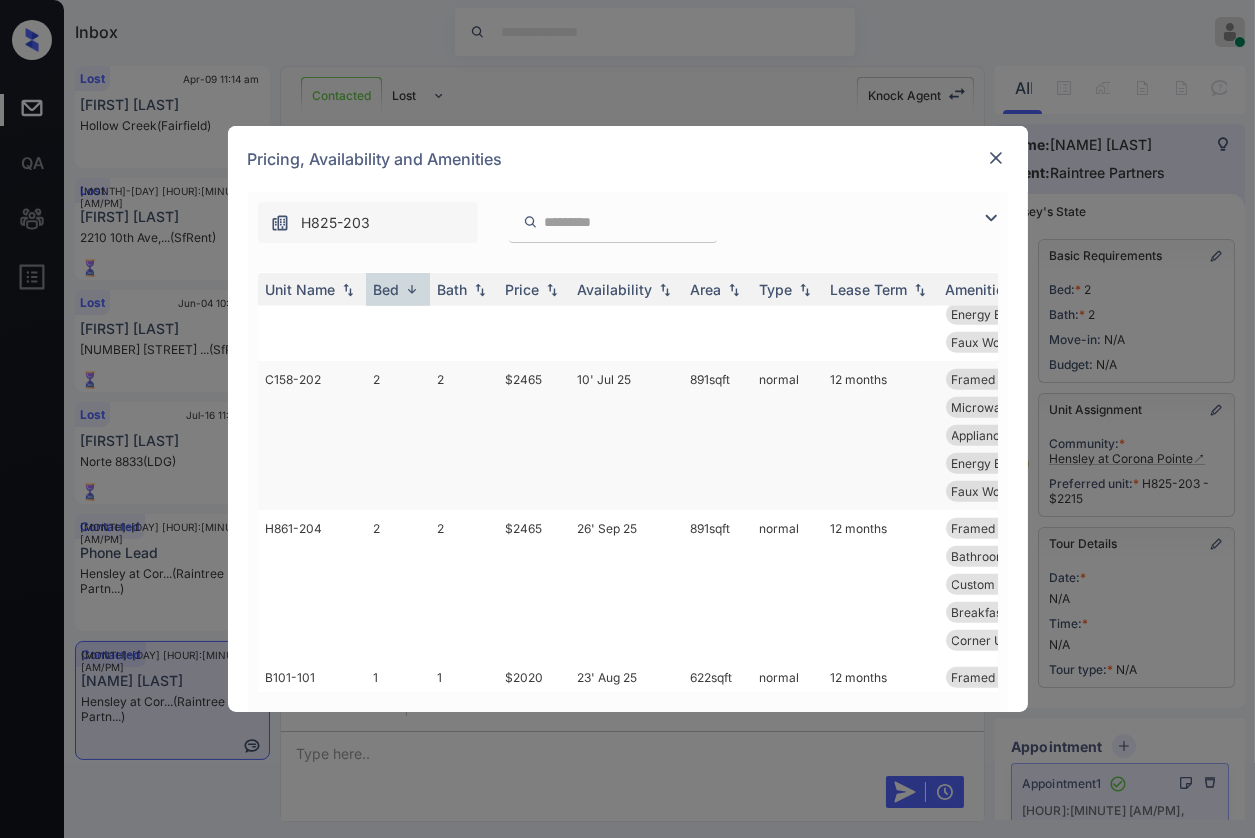 scroll, scrollTop: 2707, scrollLeft: 0, axis: vertical 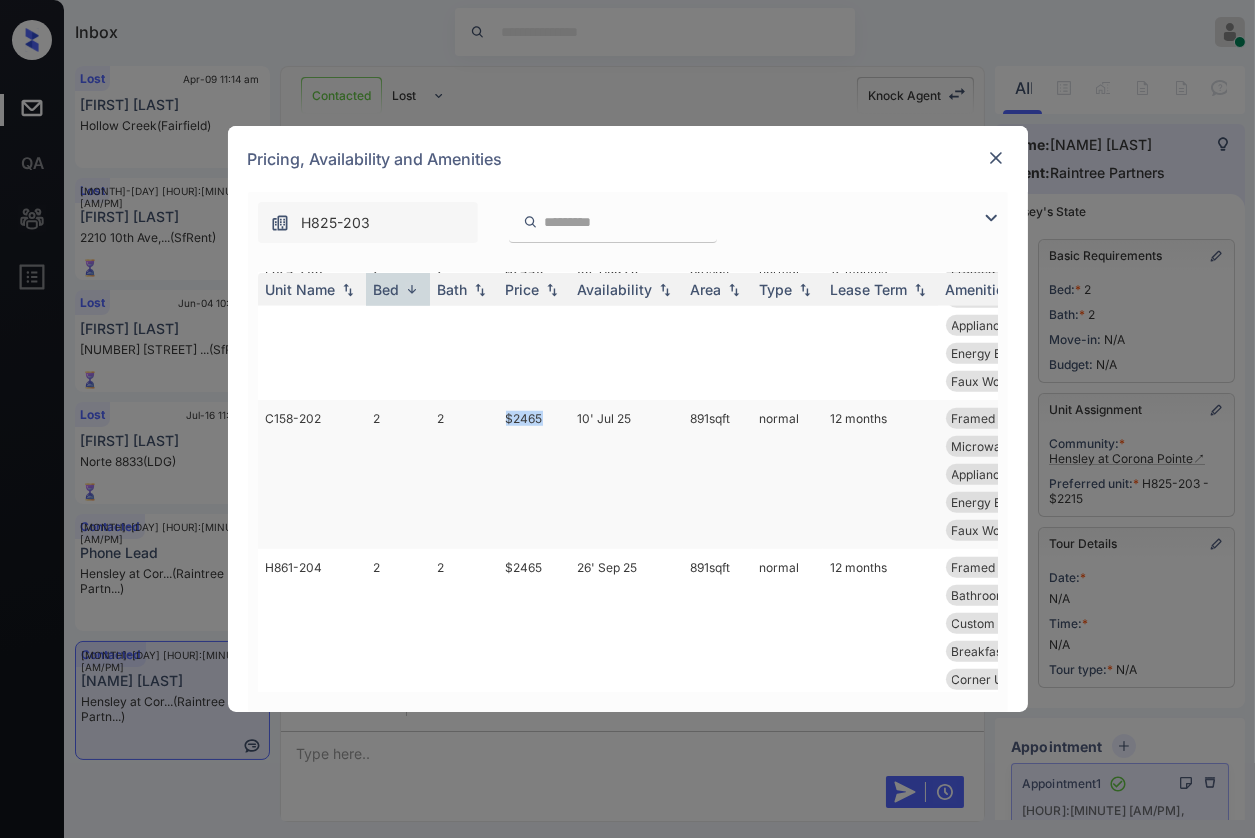 drag, startPoint x: 504, startPoint y: 469, endPoint x: 582, endPoint y: 460, distance: 78.51752 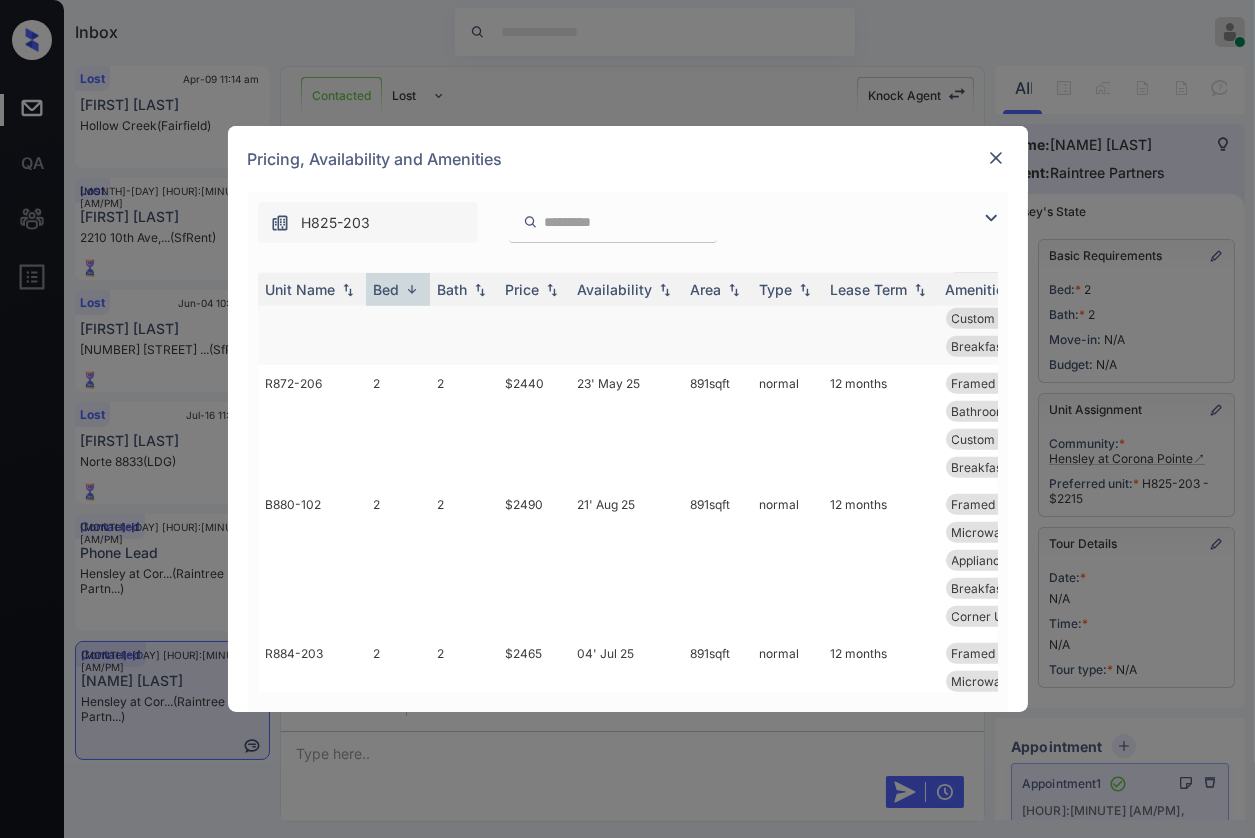 scroll, scrollTop: 2040, scrollLeft: 0, axis: vertical 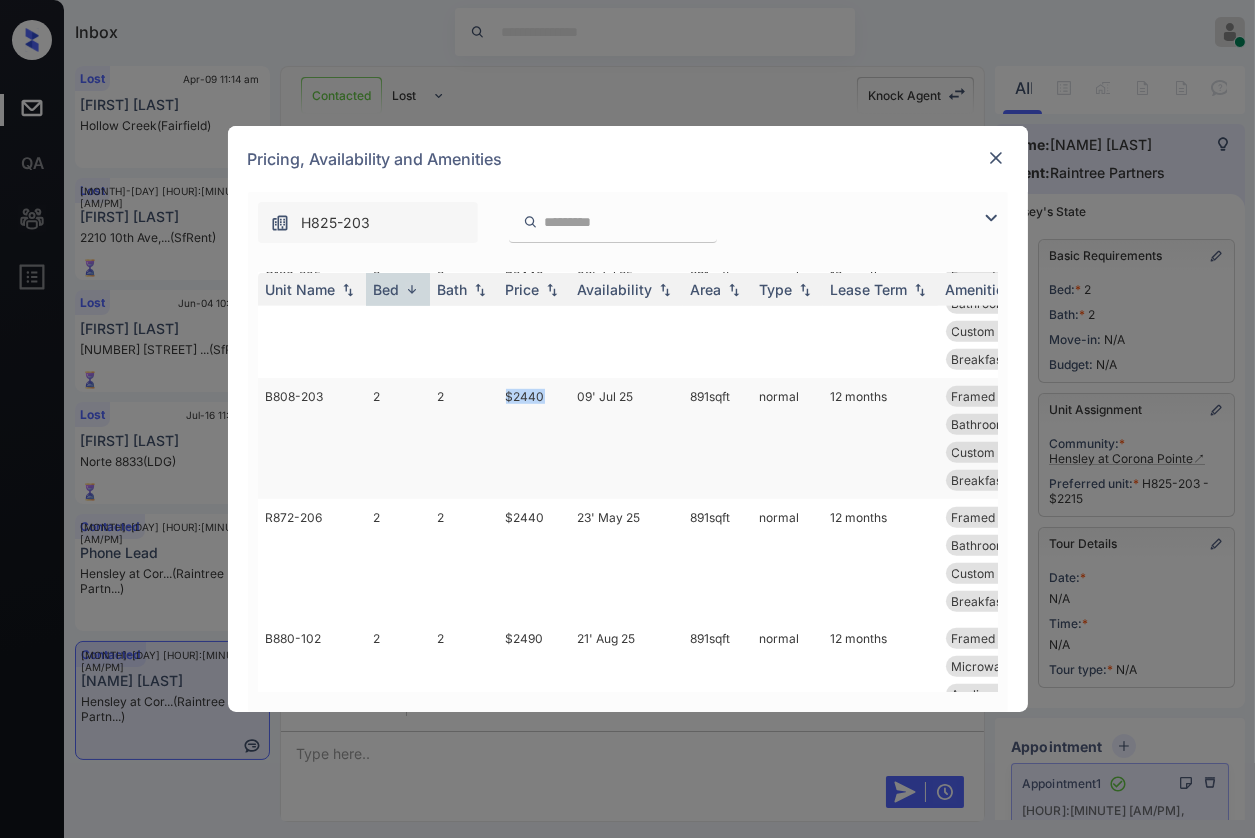 drag, startPoint x: 507, startPoint y: 428, endPoint x: 554, endPoint y: 429, distance: 47.010635 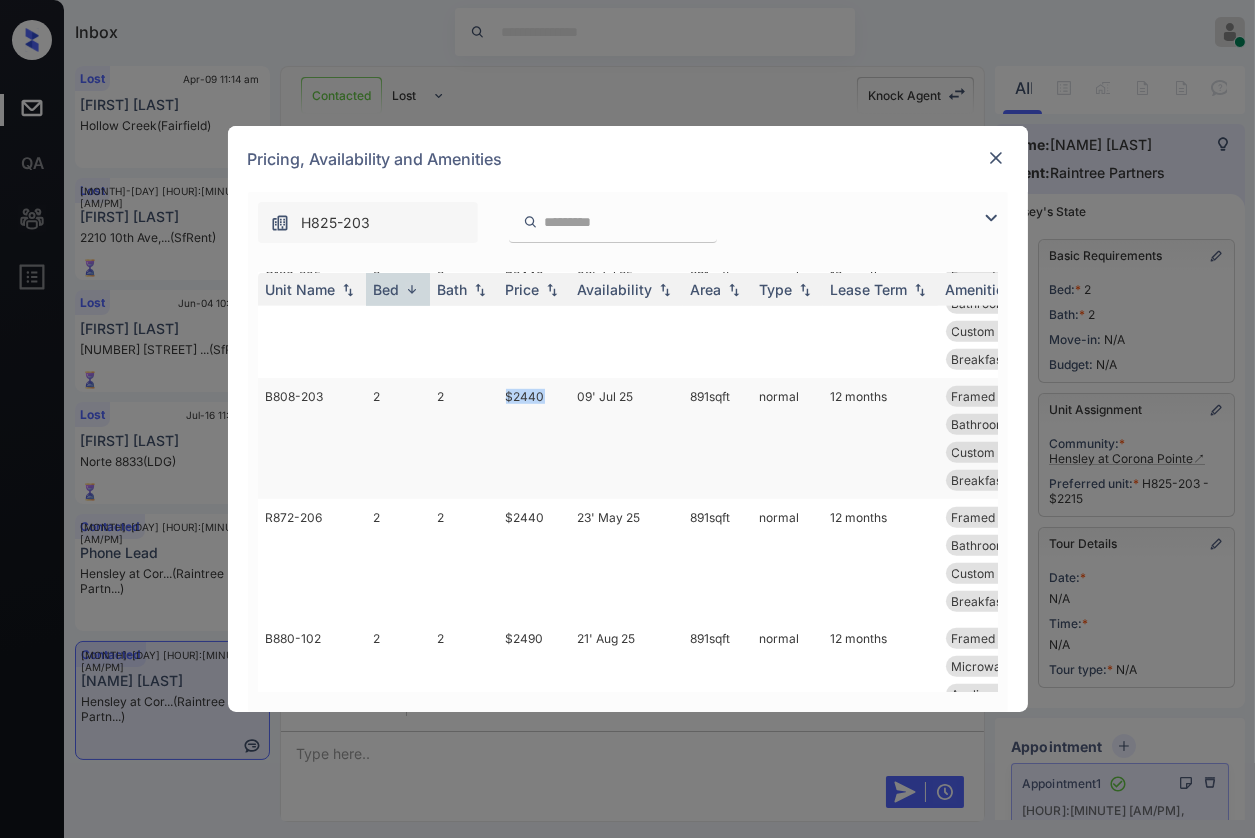 copy on "$2440" 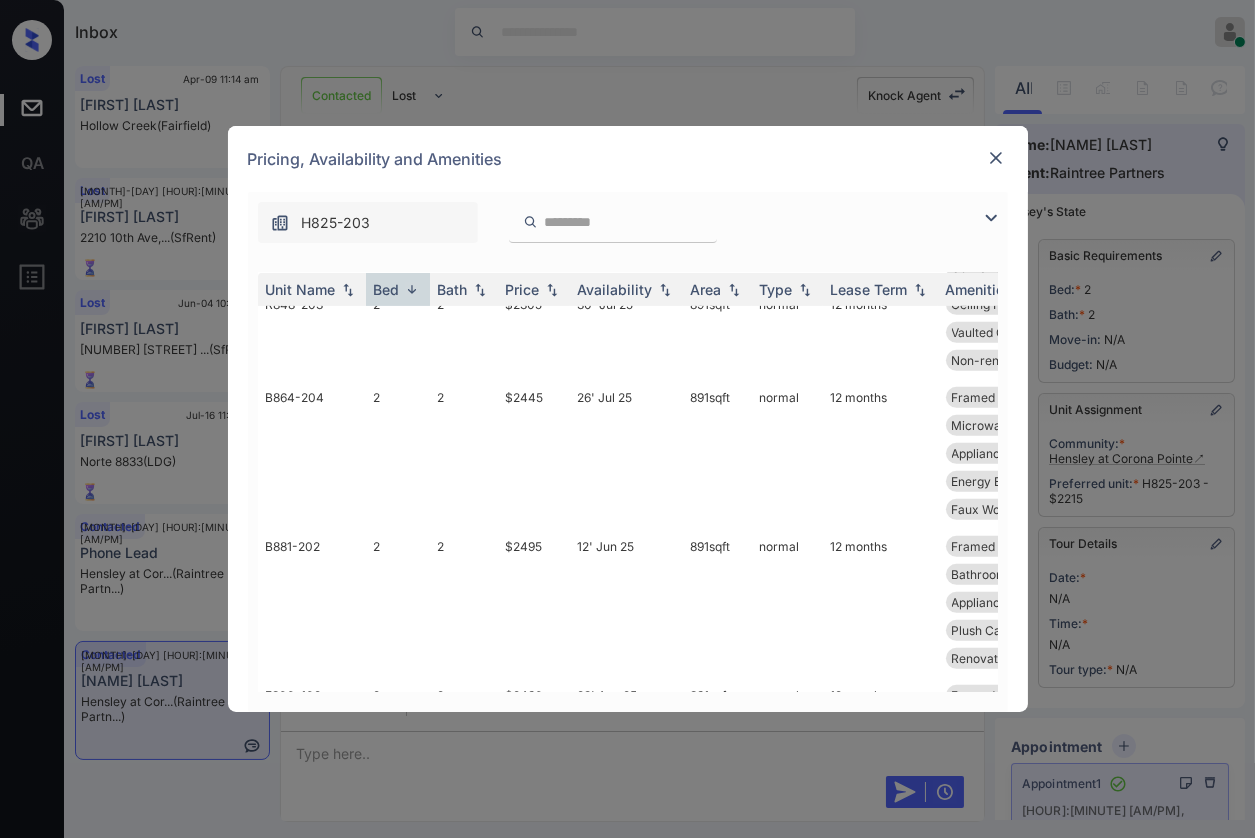 scroll, scrollTop: 1374, scrollLeft: 0, axis: vertical 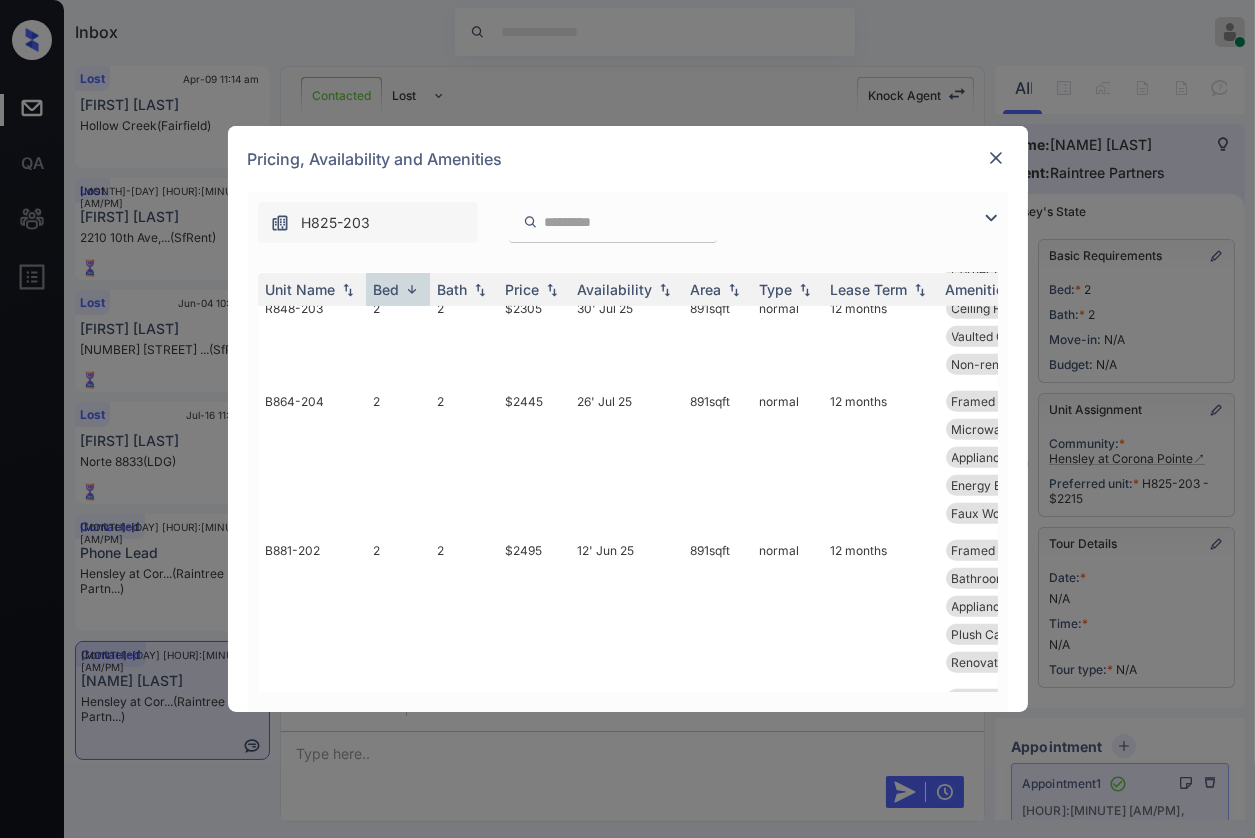click at bounding box center [996, 158] 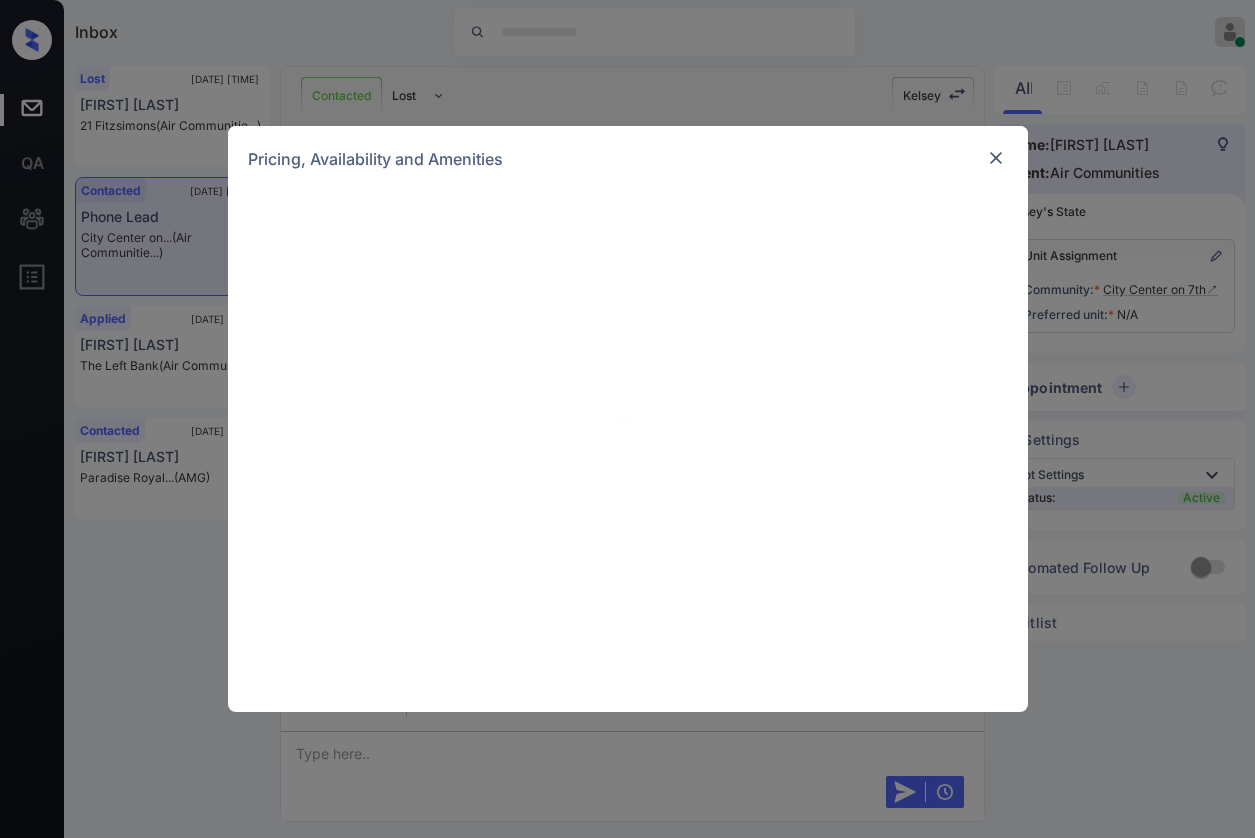 scroll, scrollTop: 0, scrollLeft: 0, axis: both 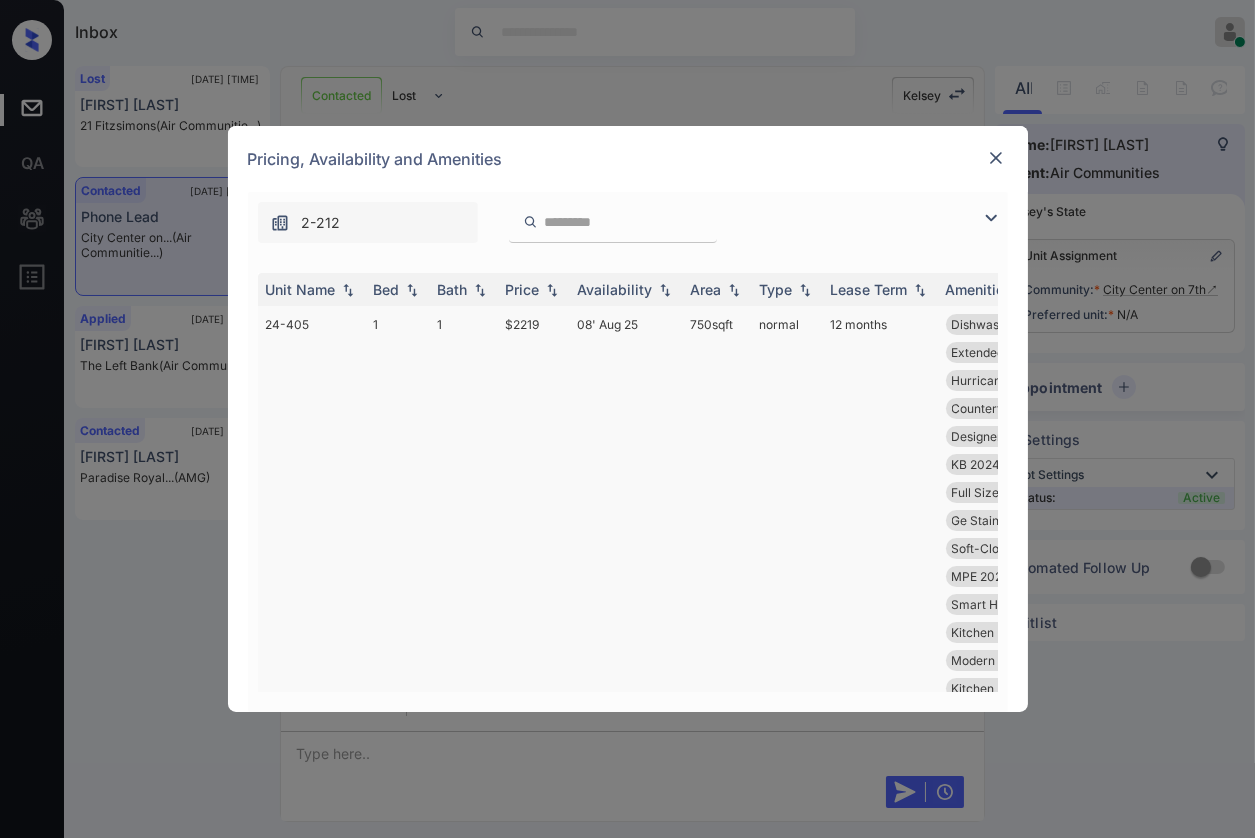 click on "24-405" at bounding box center [312, 506] 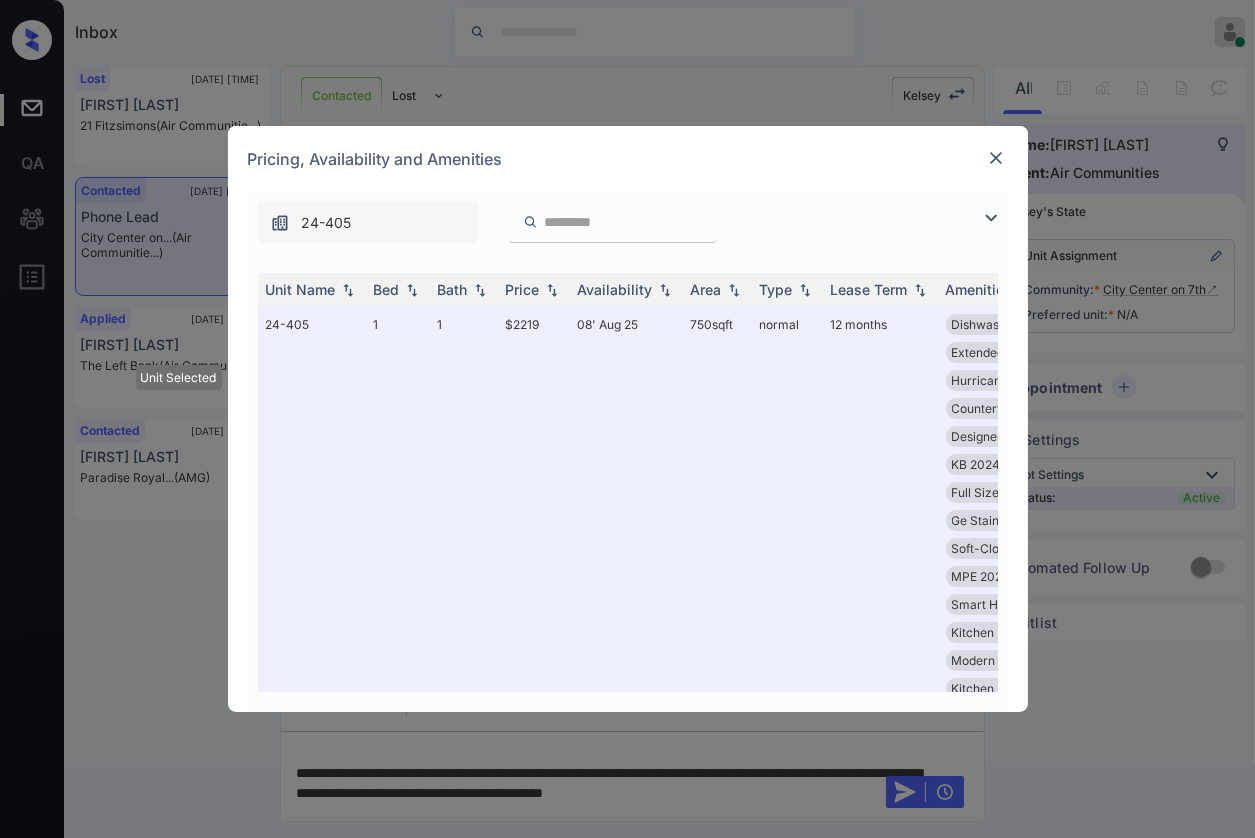 click at bounding box center (996, 158) 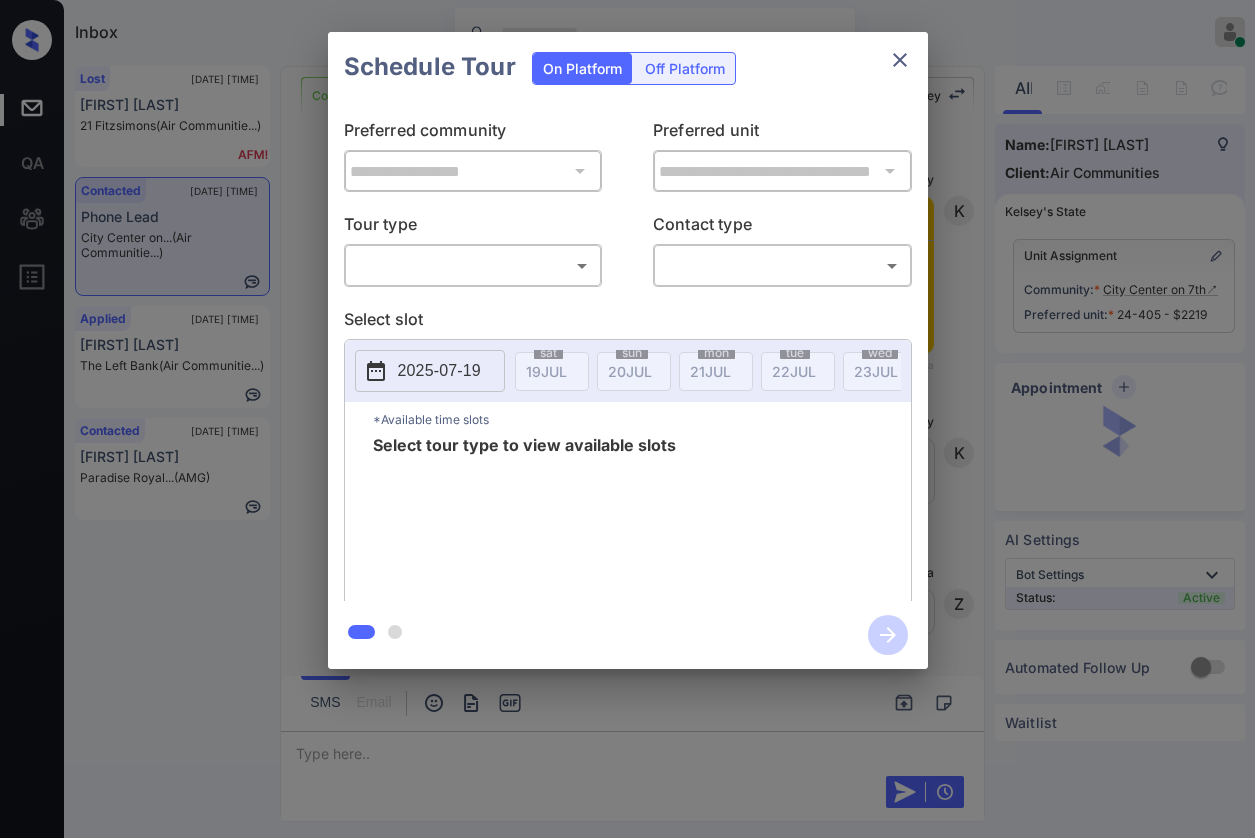scroll, scrollTop: 0, scrollLeft: 0, axis: both 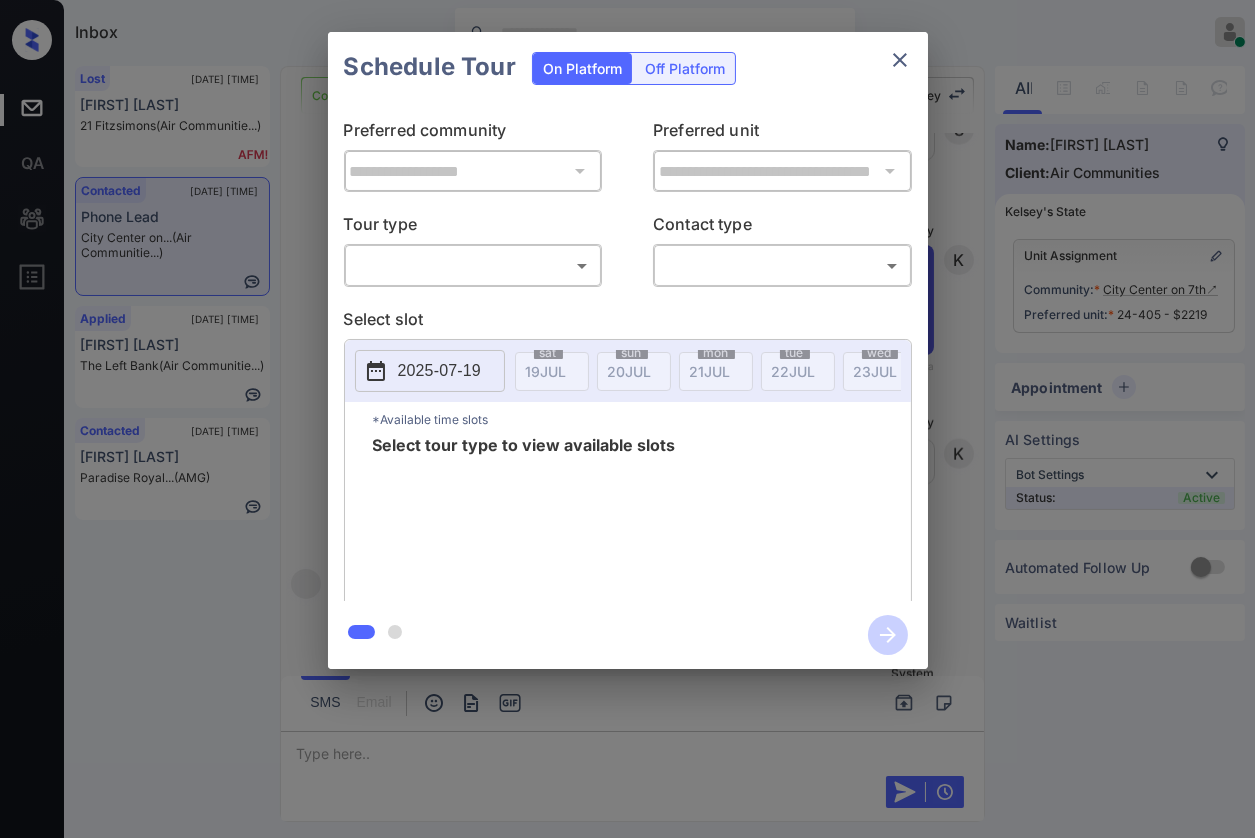 click on "Inbox Danielle Dela Cruz Online Set yourself   offline Set yourself   on break Profile Switch to  dark  mode Sign out Lost Jul-19 09:55 am   Jacquelyn Tate 21 Fitzsimons  (Air Communitie...) Contacted Jul-19 09:55 am   Phone Lead City Center on...  (Air Communitie...) Applied Jul-19 09:55 am   Zijing Yuan The Left Bank  (Air Communitie...) Contacted Jul-19 09:57 am   Angelica Rios Paradise Royal...  (AMG) Contacted Lost Lead Sentiment: Angry Upon sliding the acknowledgement:  Lead will move to lost stage. * ​ SMS and call option will be set to opt out. AFM will be turned off for the lead. Kelsey New Message Kelsey Notes Note: <a href="https://conversation.getzuma.com/687bccca0a3d7f1afbf5b0cd">https://conversation.getzuma.com/687bccca0a3d7f1afbf5b0cd</a> - Paste this link into your browser to view Kelsey’s conversation with the prospect Jul 19, 2025 09:50 am  Sync'd w  entrata K New Message Kelsey Jul 19, 2025 09:50 am K New Message Zuma Lead transferred to leasing agent: kelsey Jul 19, 2025 09:50 am Z A A" at bounding box center (627, 419) 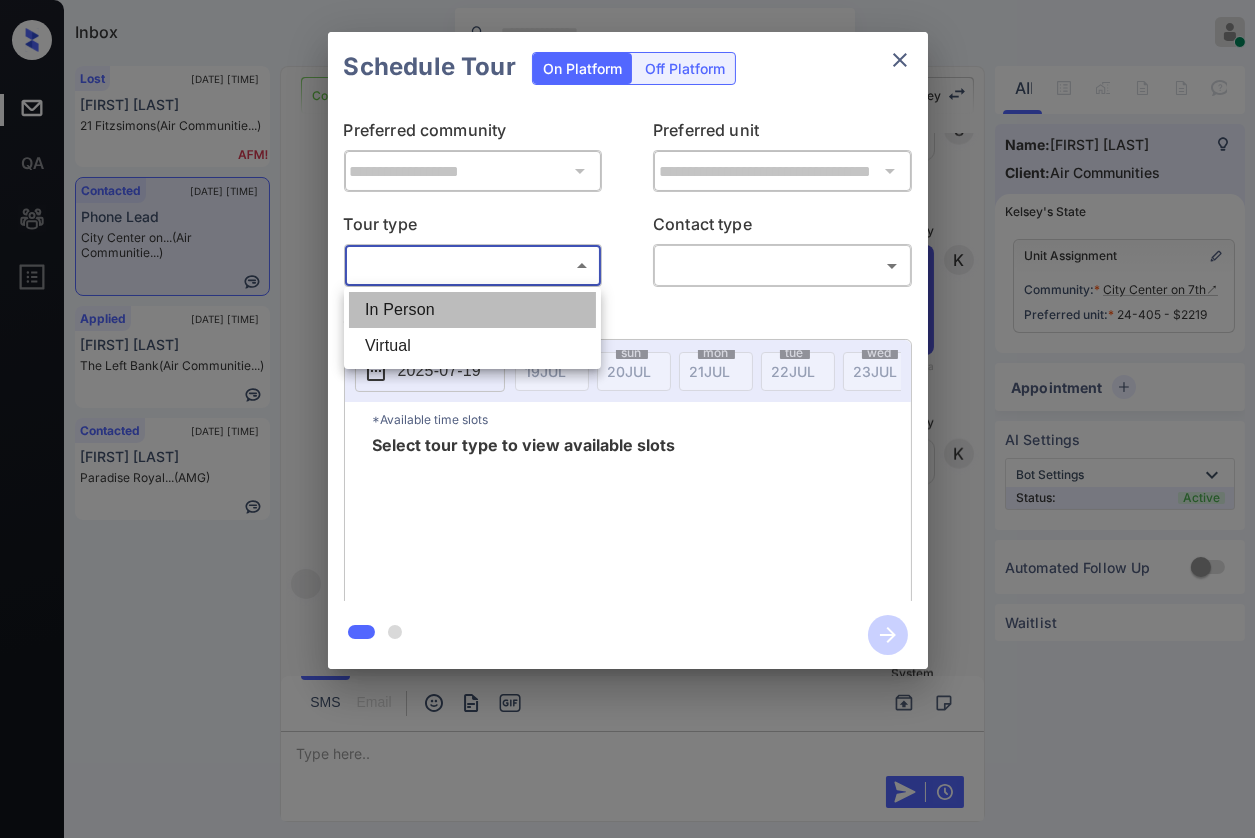 click on "In Person" at bounding box center (472, 310) 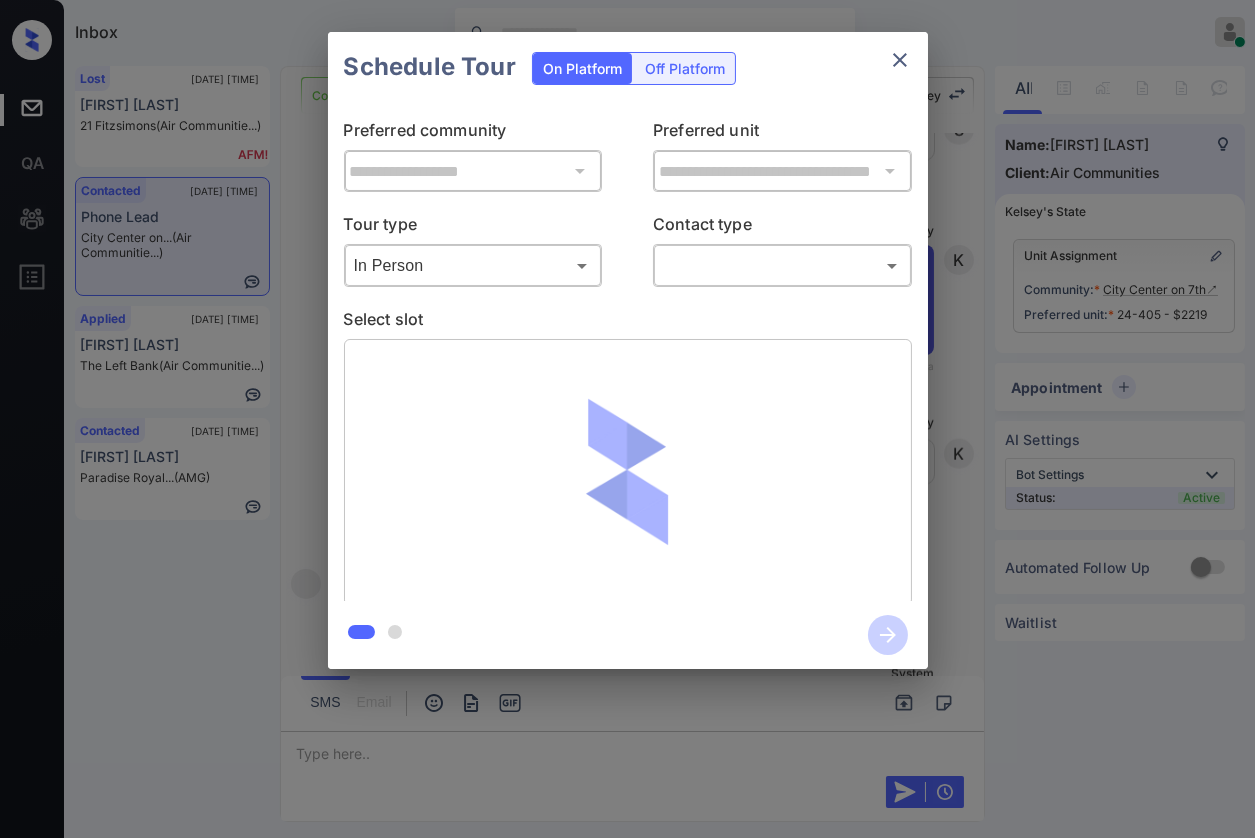click on "Inbox Danielle Dela Cruz Online Set yourself   offline Set yourself   on break Profile Switch to  dark  mode Sign out Lost Jul-19 09:55 am   Jacquelyn Tate 21 Fitzsimons  (Air Communitie...) Contacted Jul-19 09:55 am   Phone Lead City Center on...  (Air Communitie...) Applied Jul-19 09:55 am   Zijing Yuan The Left Bank  (Air Communitie...) Contacted Jul-19 09:57 am   Angelica Rios Paradise Royal...  (AMG) Contacted Lost Lead Sentiment: Angry Upon sliding the acknowledgement:  Lead will move to lost stage. * ​ SMS and call option will be set to opt out. AFM will be turned off for the lead. Kelsey New Message Kelsey Notes Note: <a href="https://conversation.getzuma.com/687bccca0a3d7f1afbf5b0cd">https://conversation.getzuma.com/687bccca0a3d7f1afbf5b0cd</a> - Paste this link into your browser to view Kelsey’s conversation with the prospect Jul 19, 2025 09:50 am  Sync'd w  entrata K New Message Kelsey Jul 19, 2025 09:50 am K New Message Zuma Lead transferred to leasing agent: kelsey Jul 19, 2025 09:50 am Z A A" at bounding box center [627, 419] 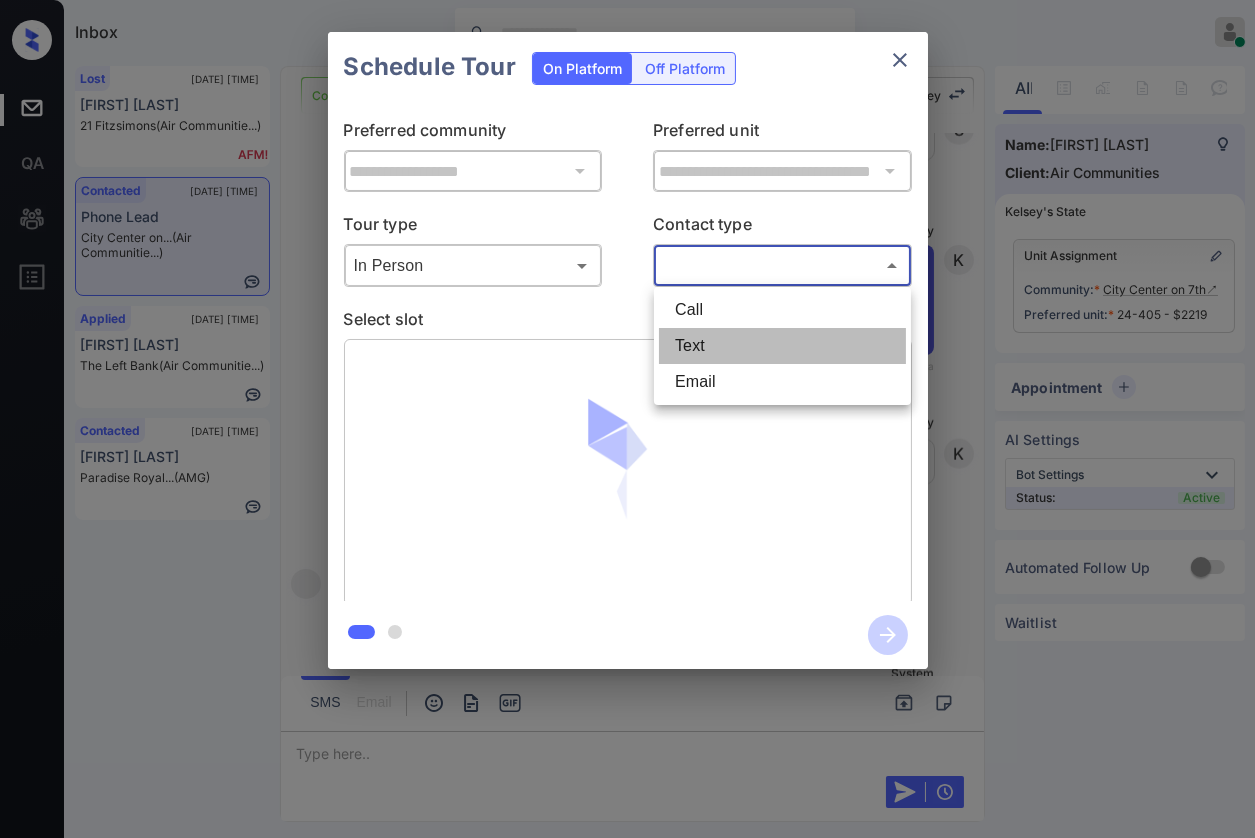 click on "Text" at bounding box center [782, 346] 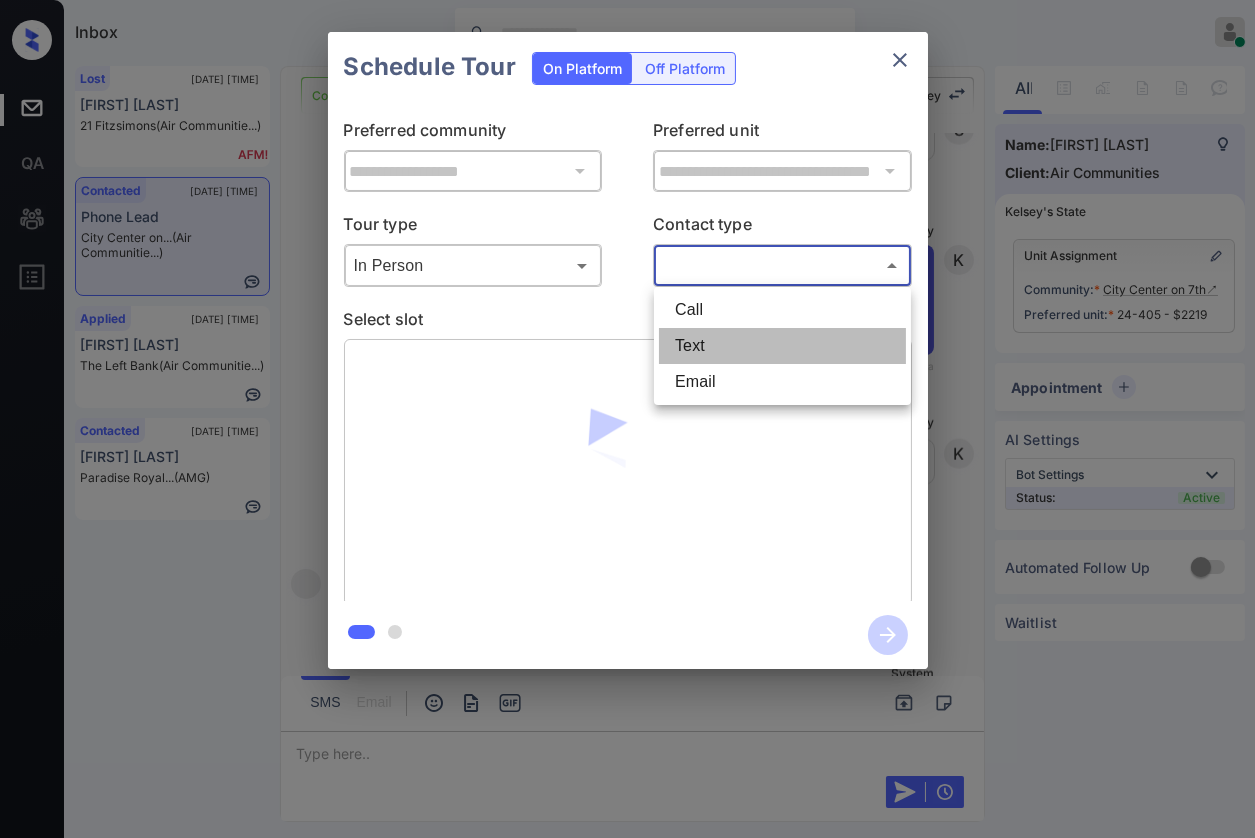 type on "****" 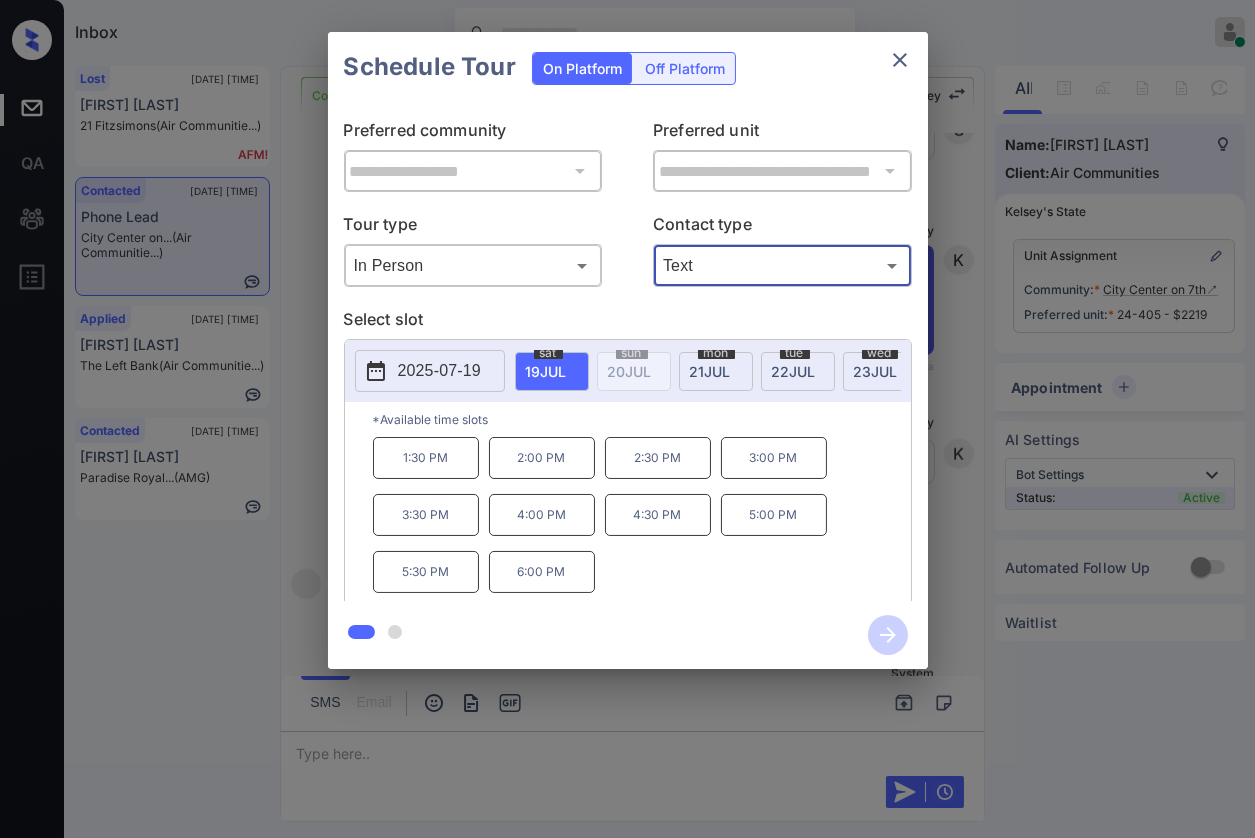 click on "4:30 PM" at bounding box center [658, 515] 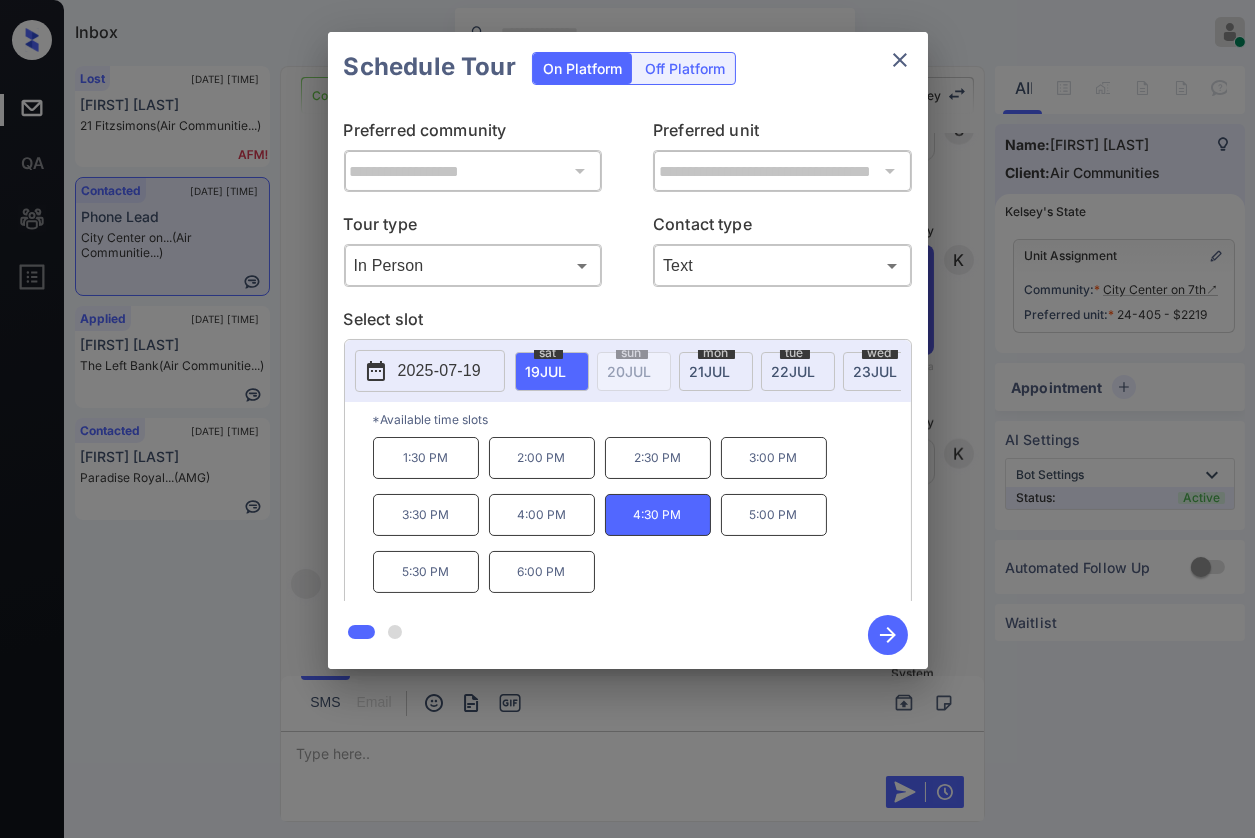 click 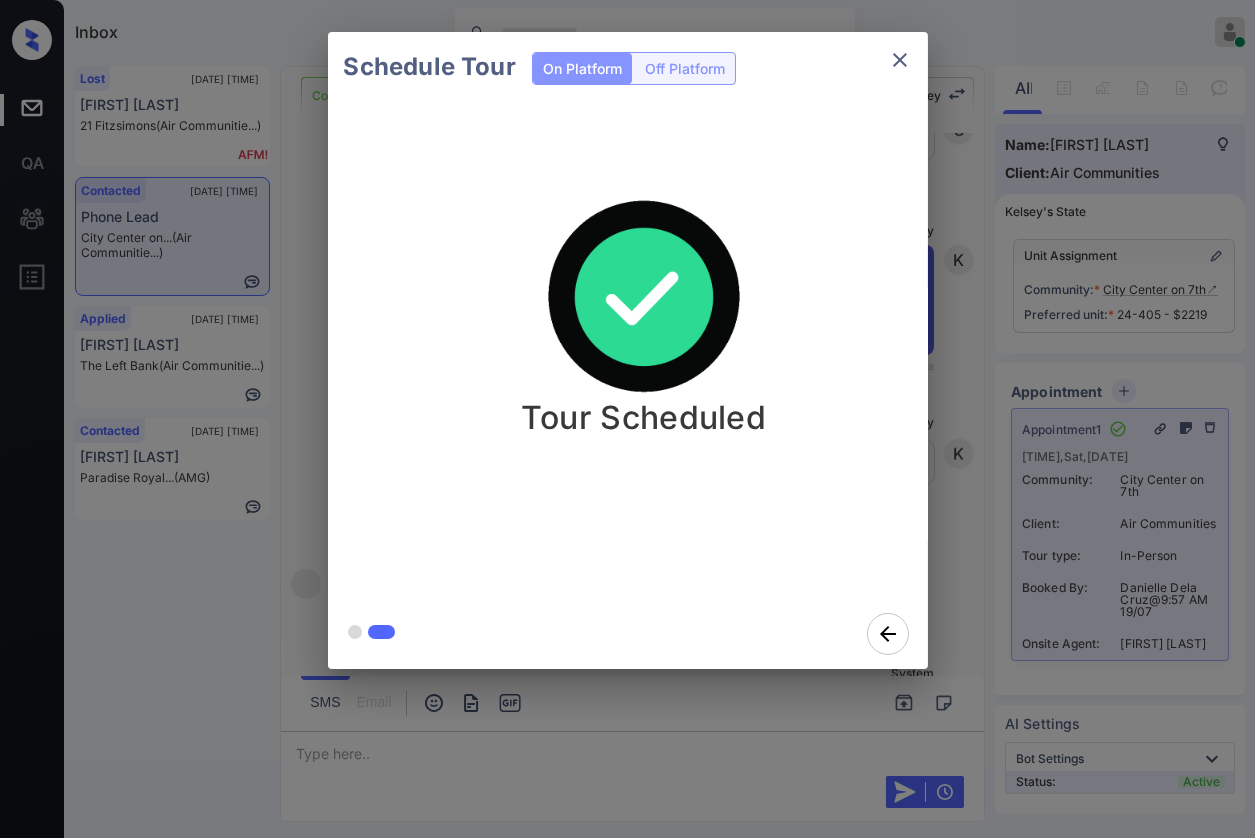 click 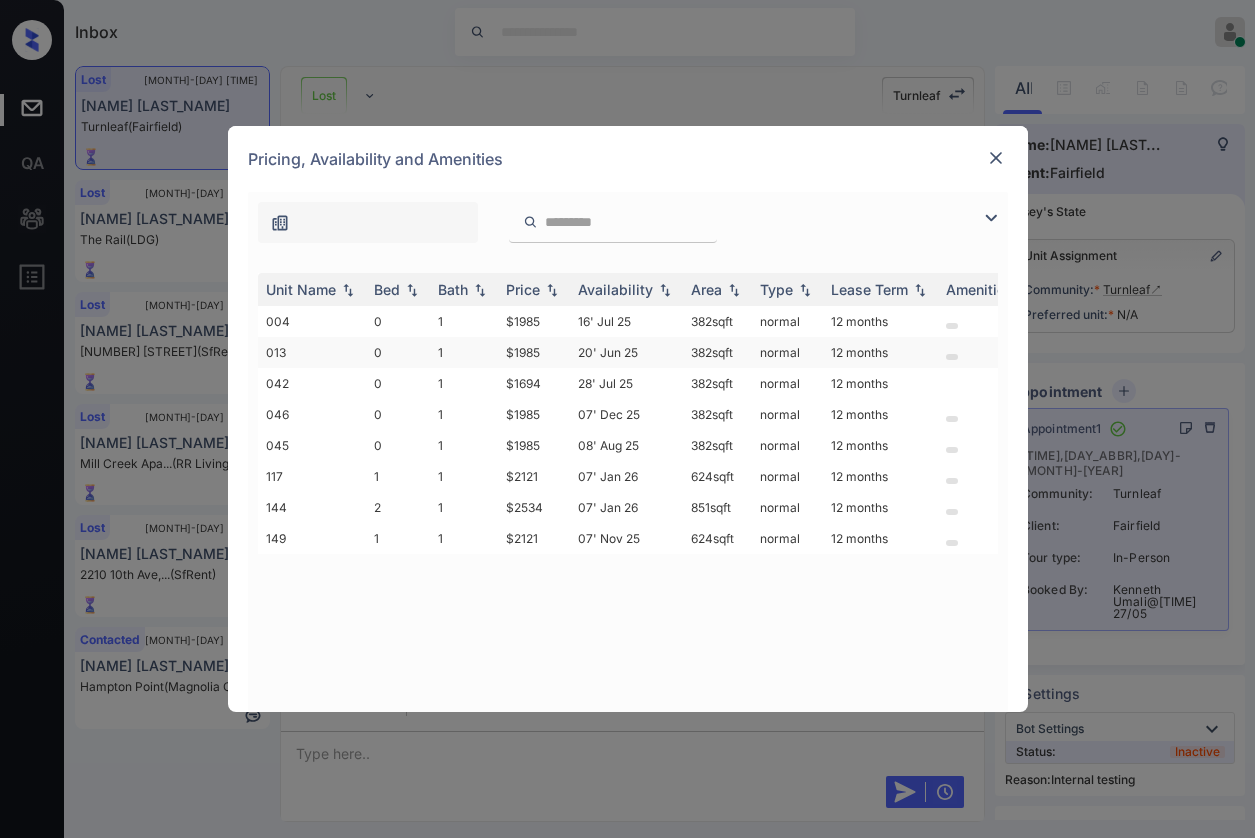 scroll, scrollTop: 0, scrollLeft: 0, axis: both 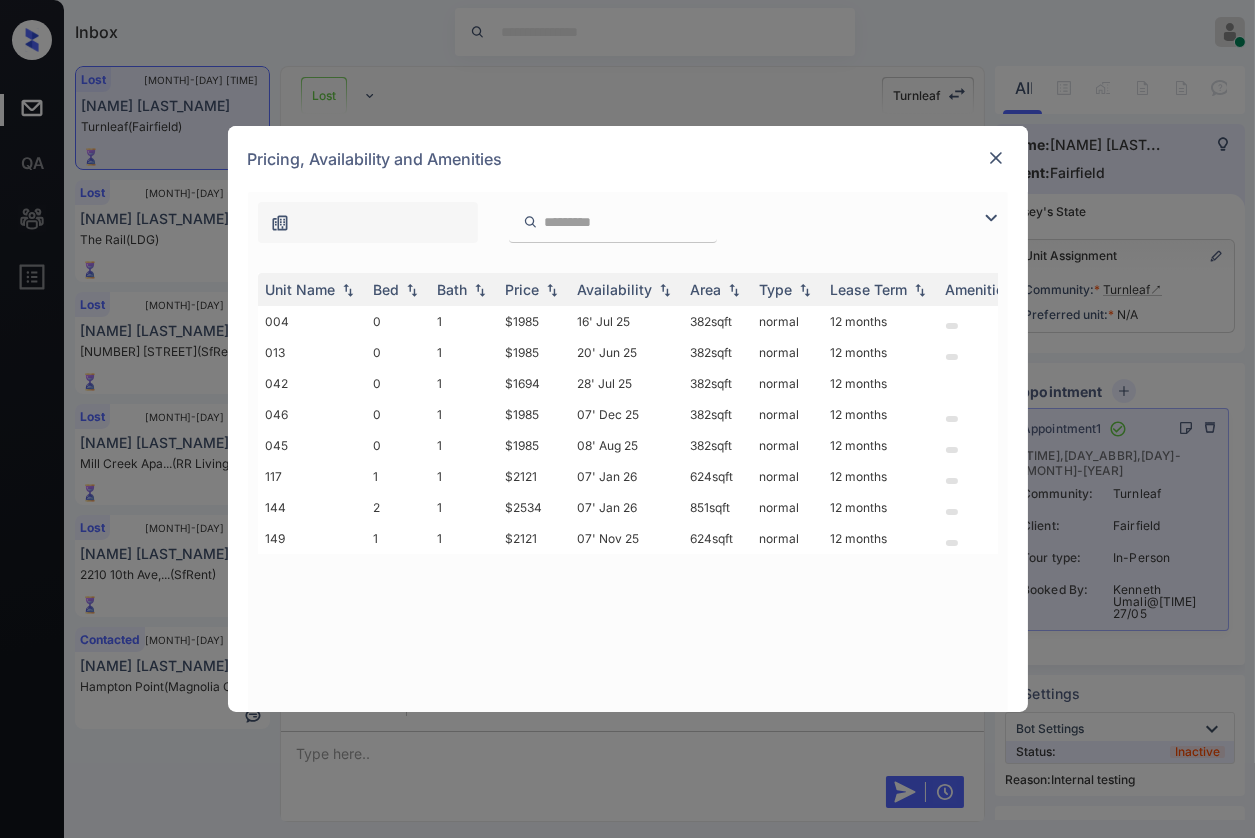 click at bounding box center [996, 158] 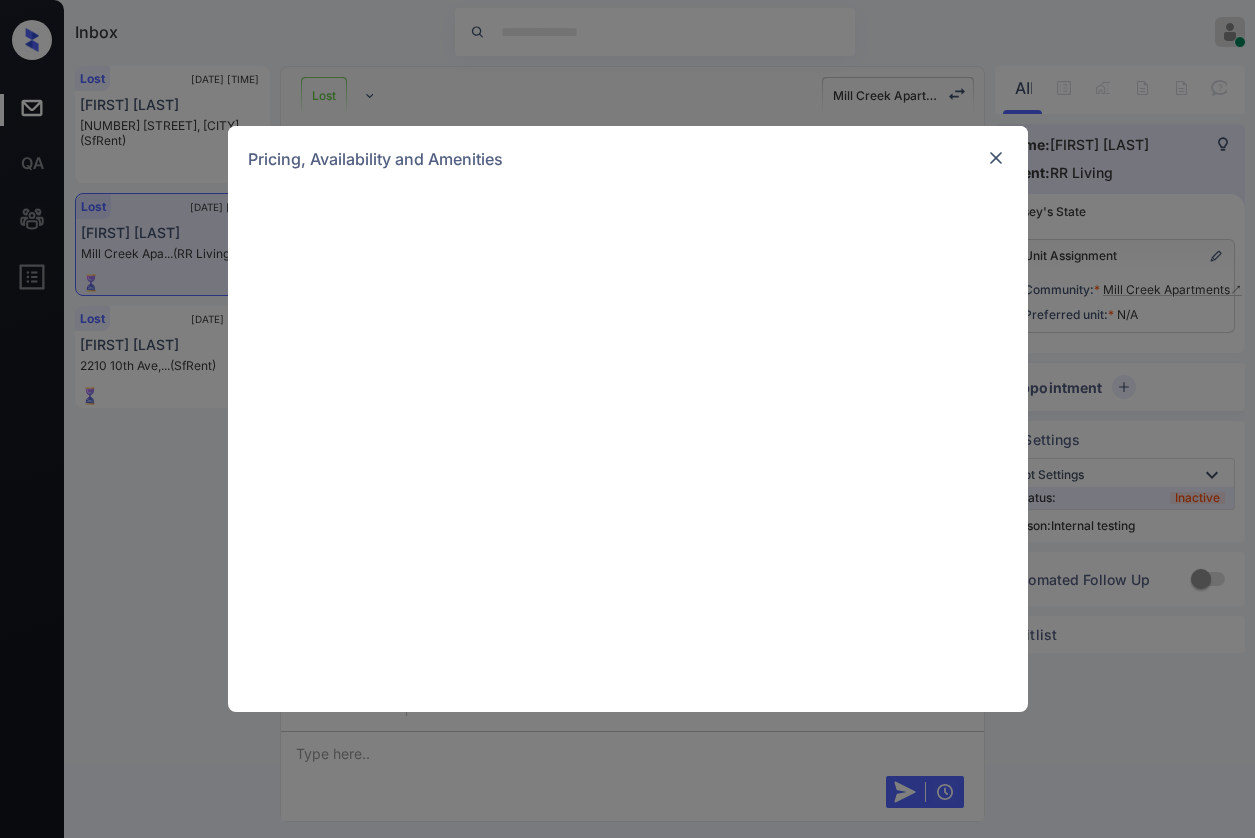 scroll, scrollTop: 0, scrollLeft: 0, axis: both 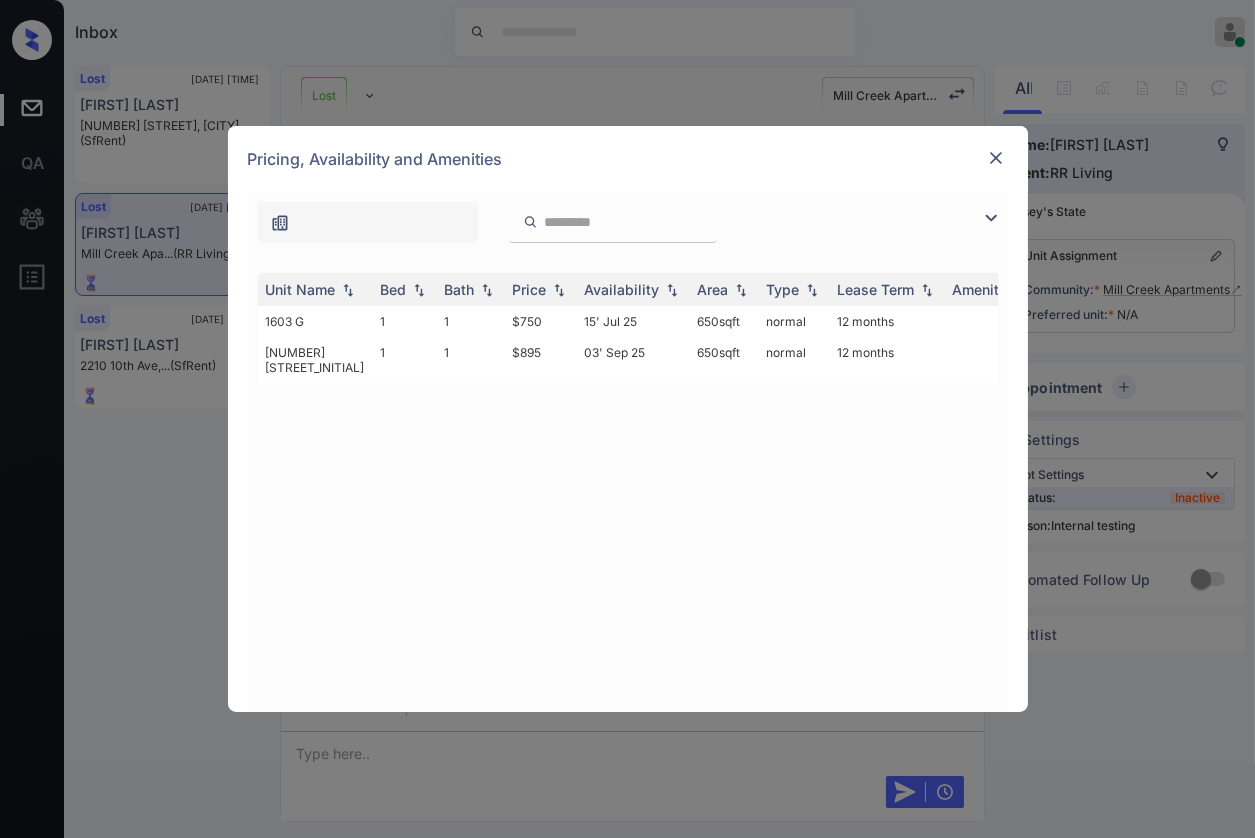 click on "Pricing, Availability and Amenities" at bounding box center [628, 159] 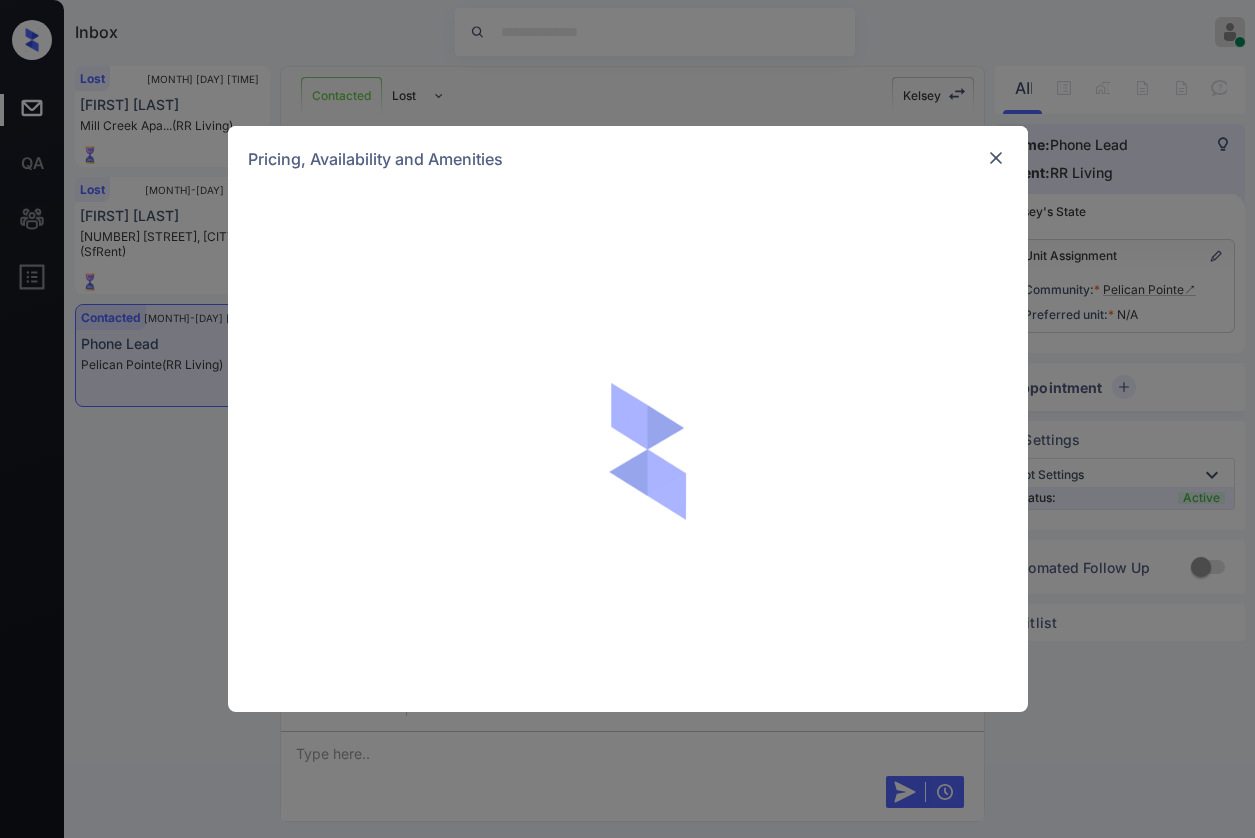 scroll, scrollTop: 0, scrollLeft: 0, axis: both 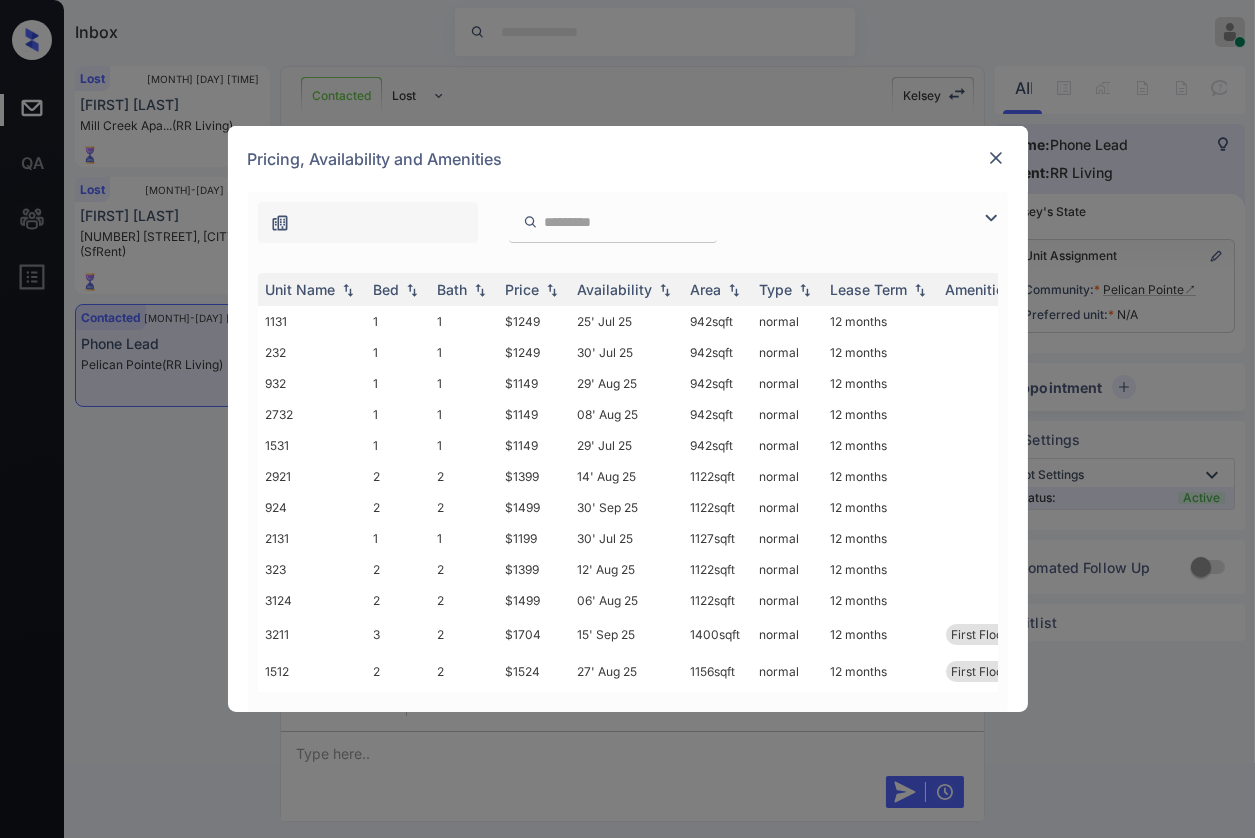 click at bounding box center (996, 158) 